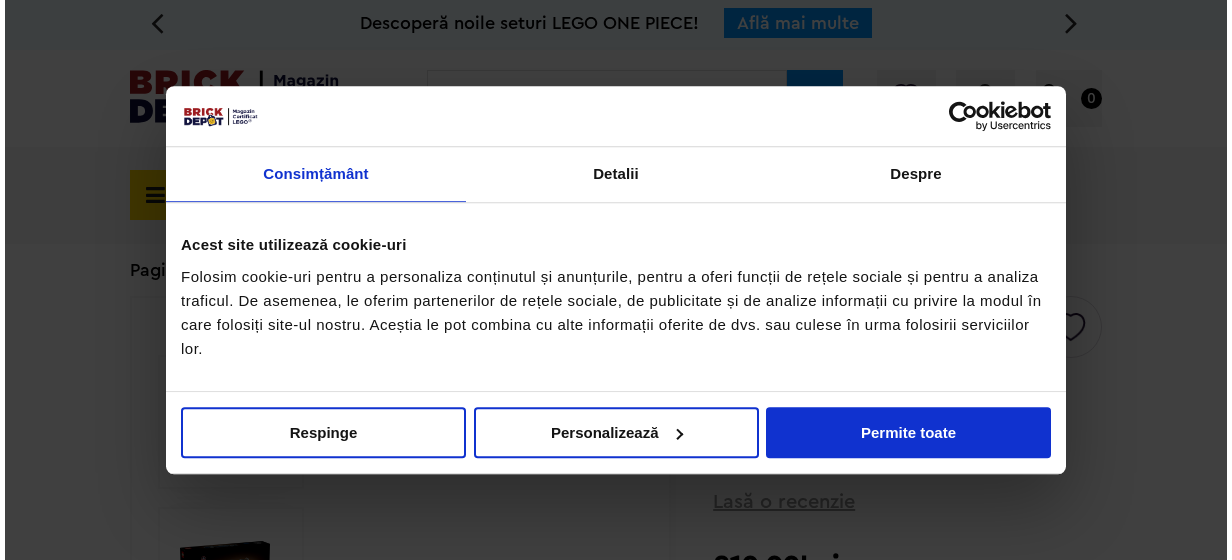 scroll, scrollTop: 0, scrollLeft: 0, axis: both 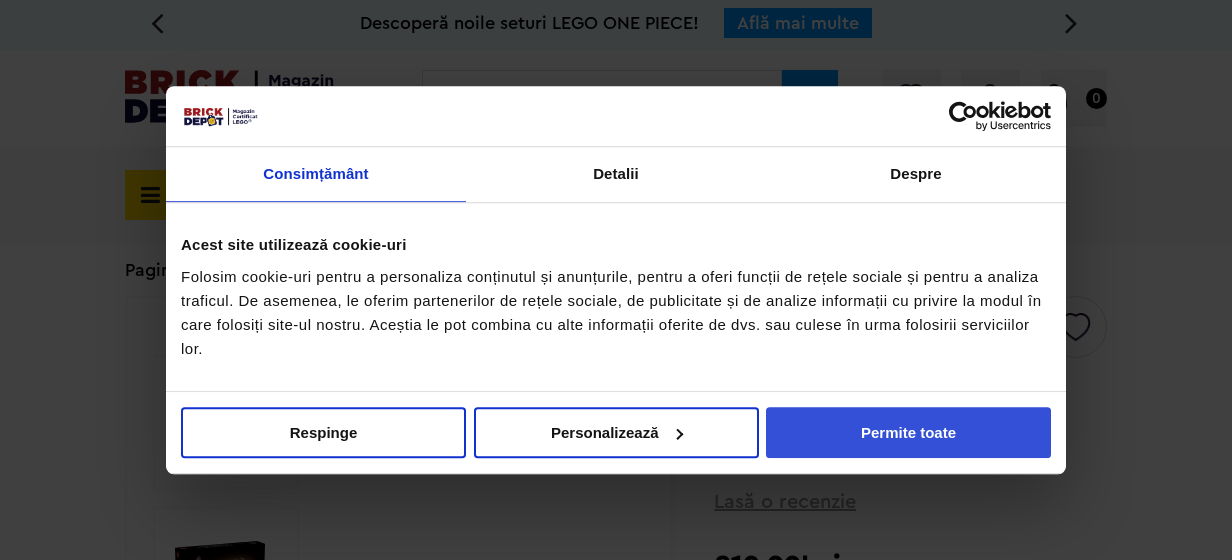 click on "Permite toate" at bounding box center (908, 432) 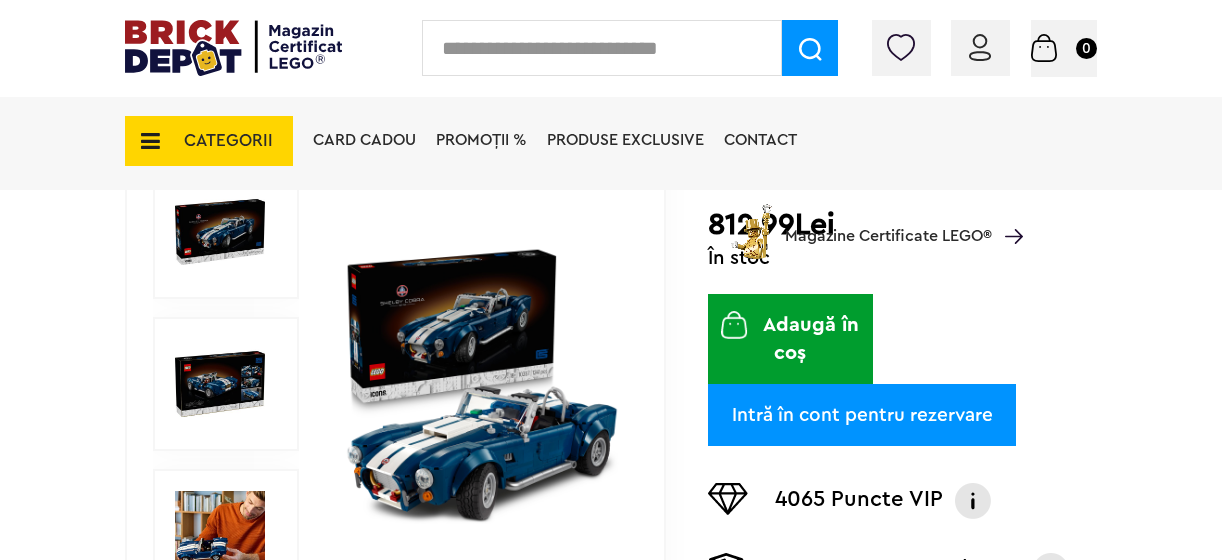 scroll, scrollTop: 400, scrollLeft: 0, axis: vertical 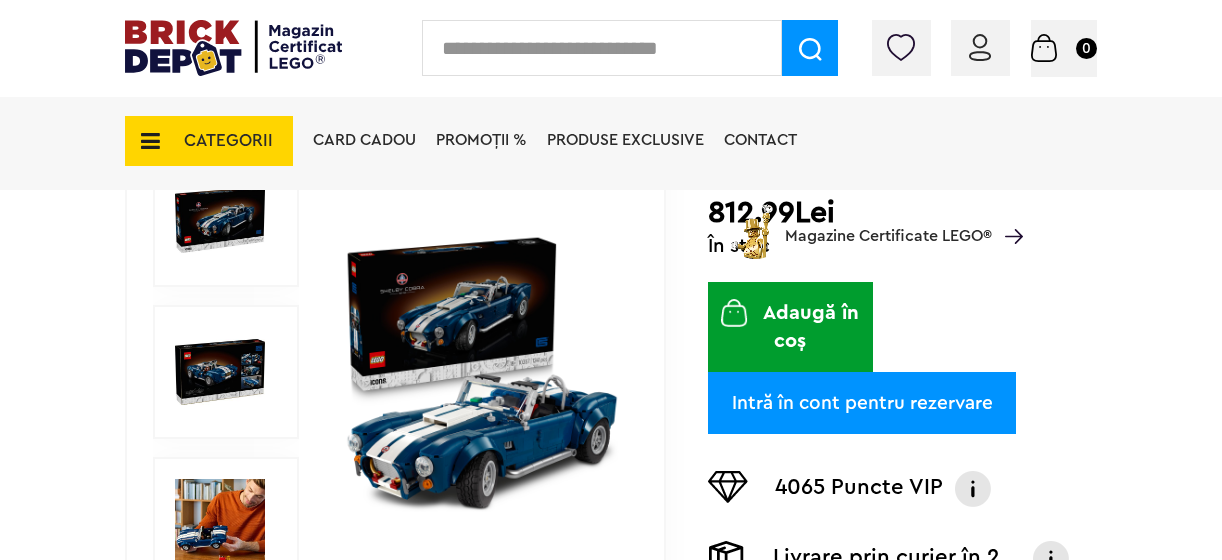 click at bounding box center [980, 47] 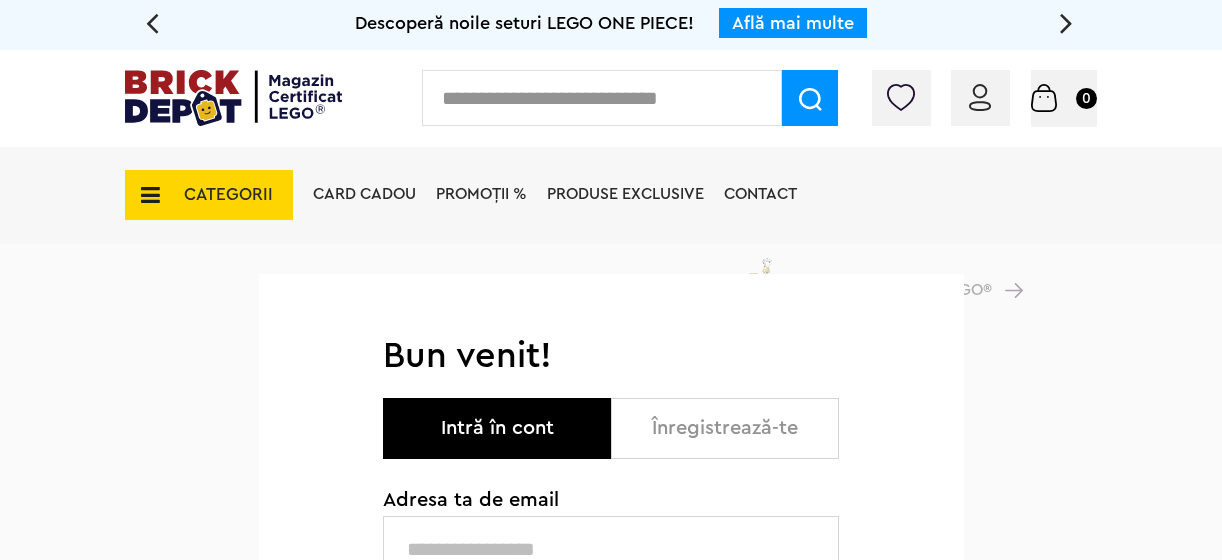 scroll, scrollTop: 0, scrollLeft: 0, axis: both 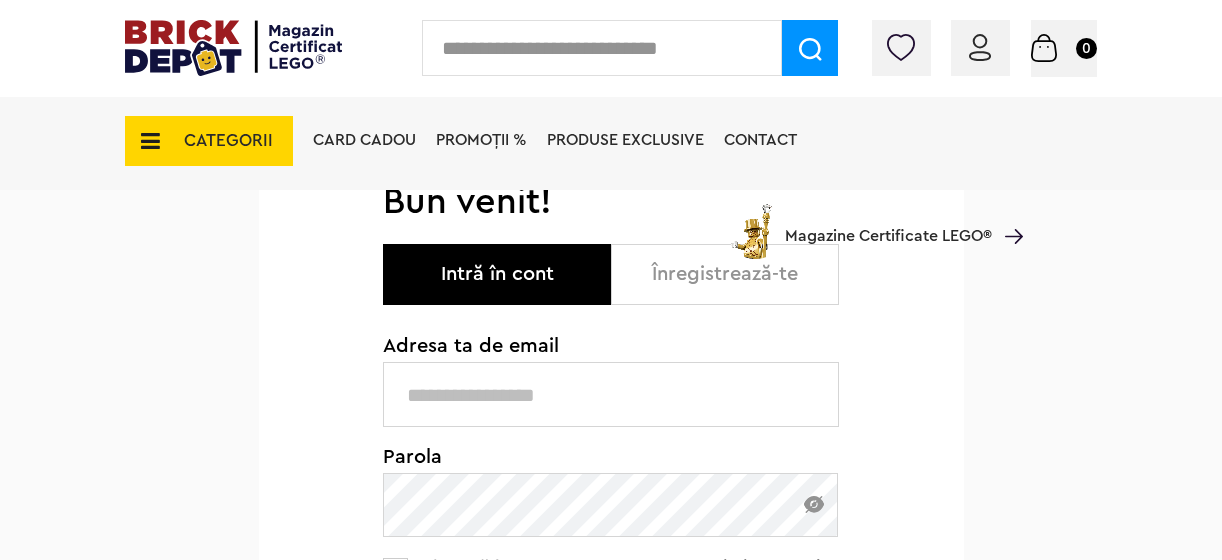 click at bounding box center (611, 394) 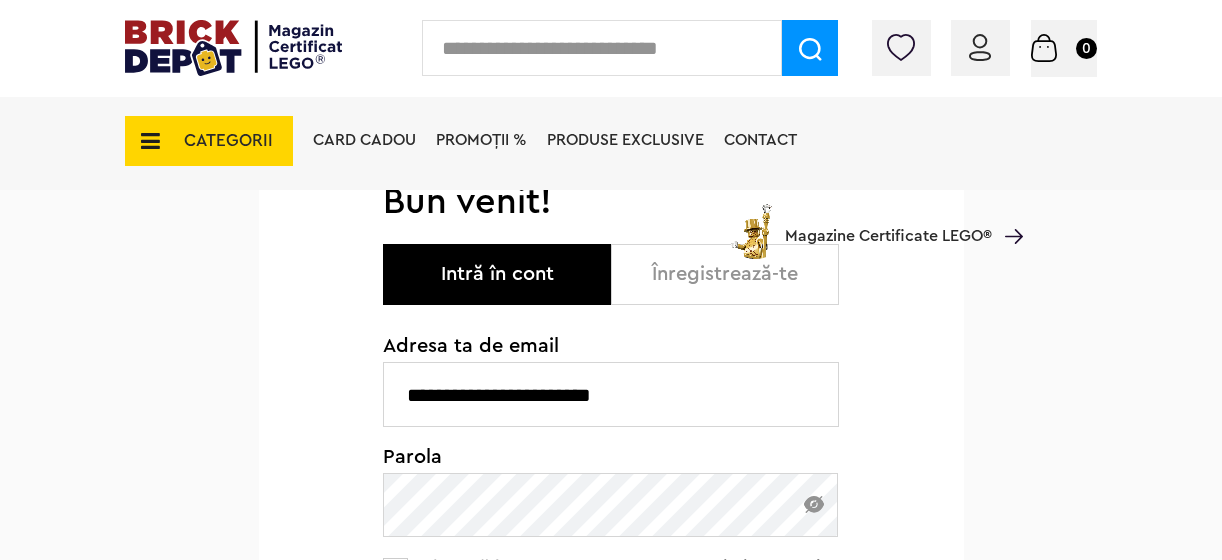 click on "**********" at bounding box center (611, 655) 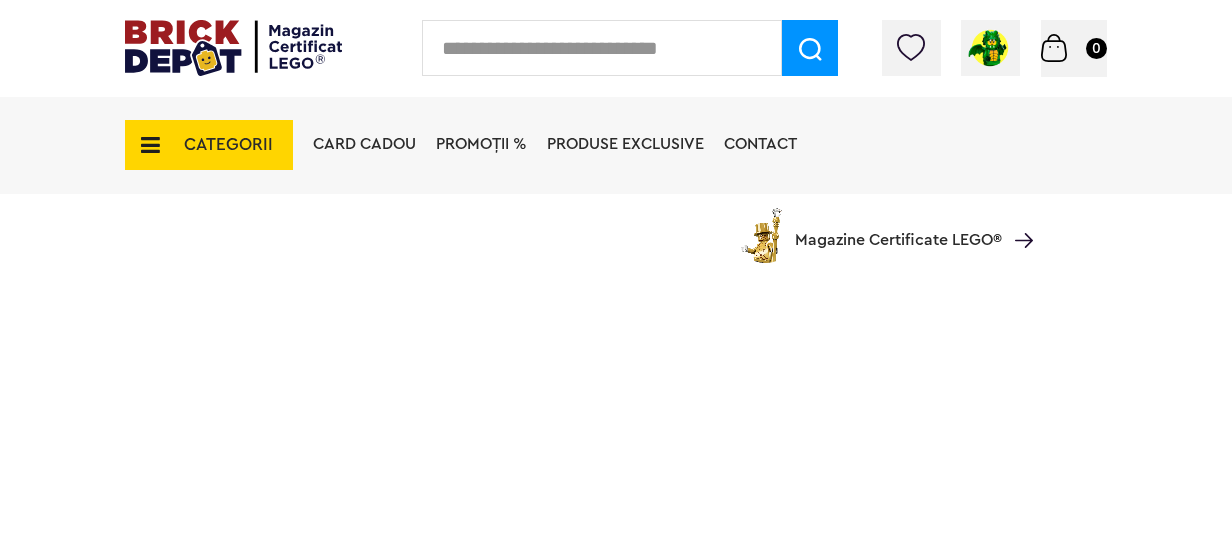 scroll, scrollTop: 0, scrollLeft: 0, axis: both 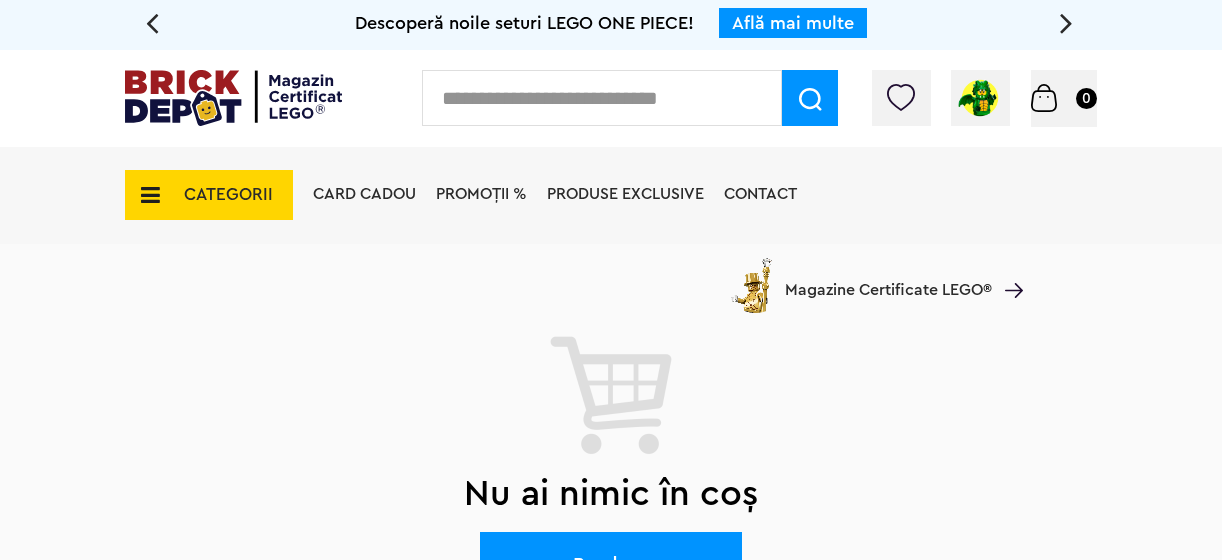 click at bounding box center (233, 98) 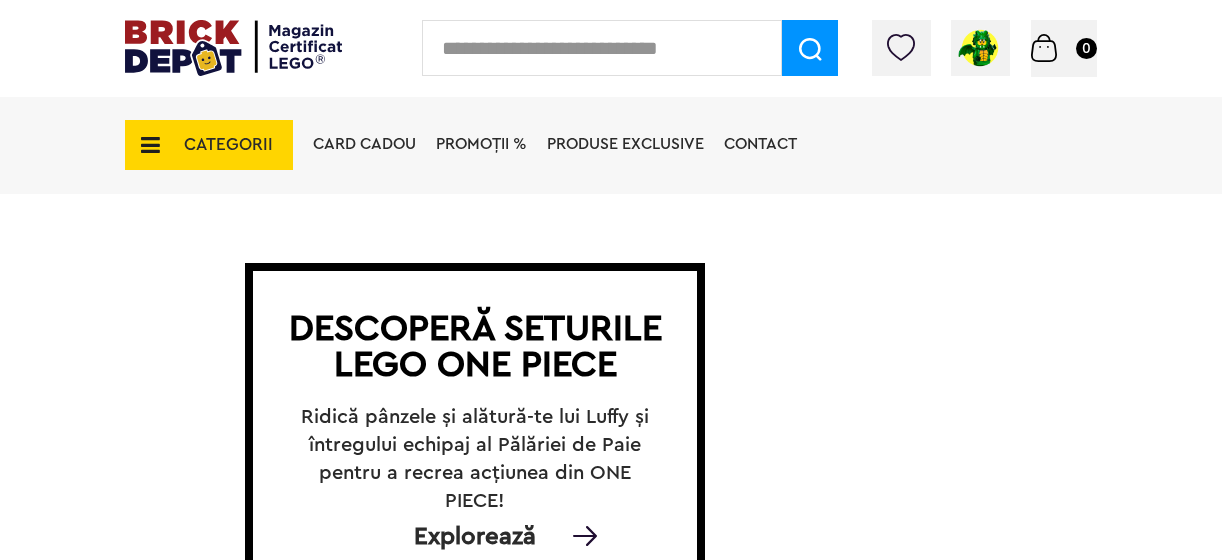 scroll, scrollTop: 0, scrollLeft: 0, axis: both 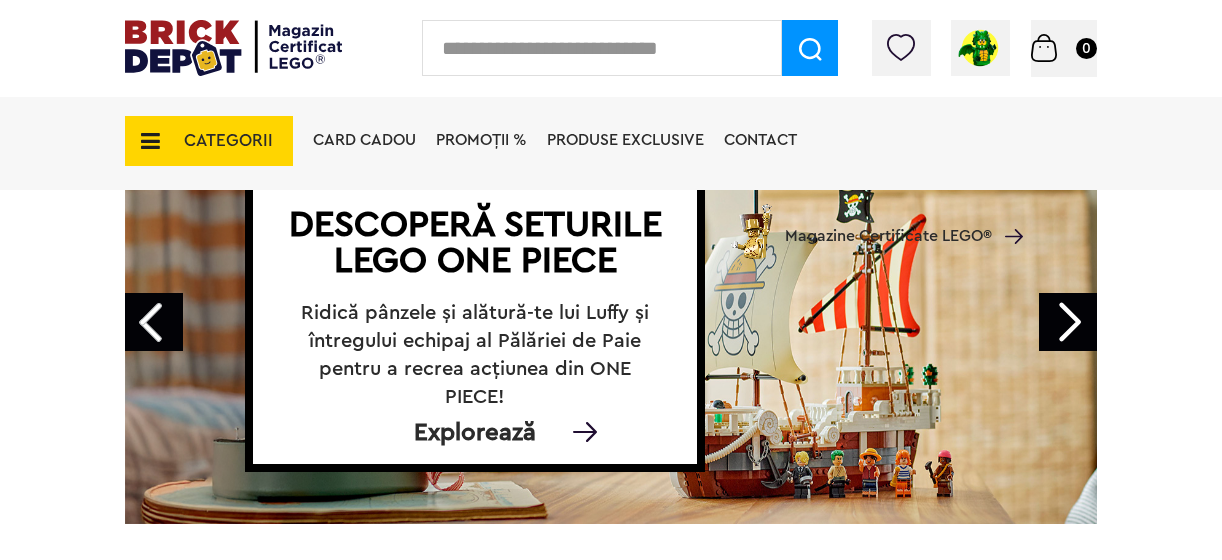 click on "Next" at bounding box center [1068, 322] 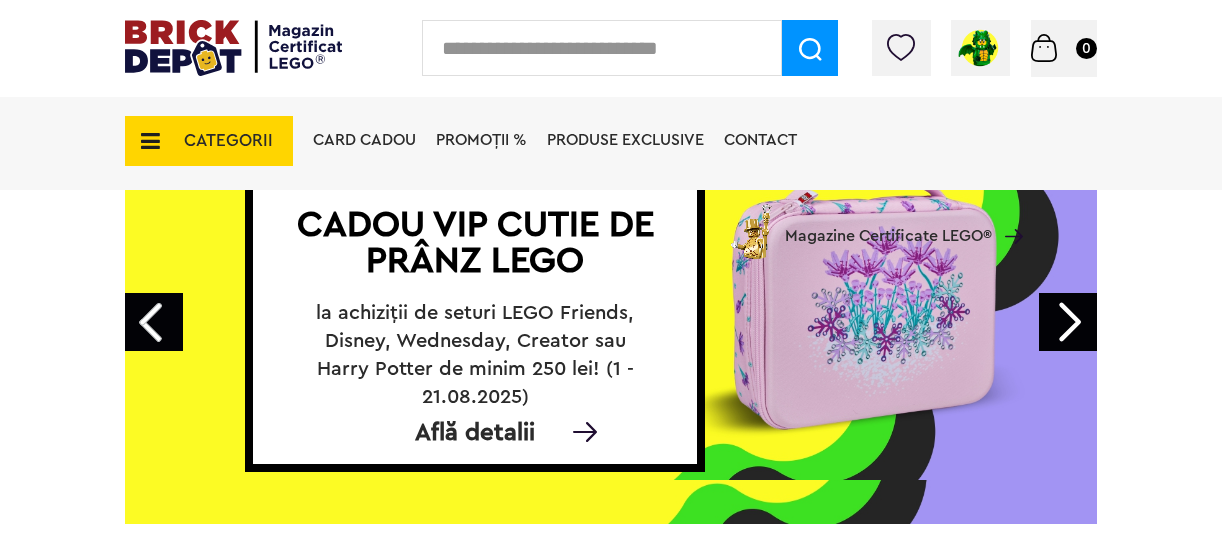 click on "Next" at bounding box center [1068, 322] 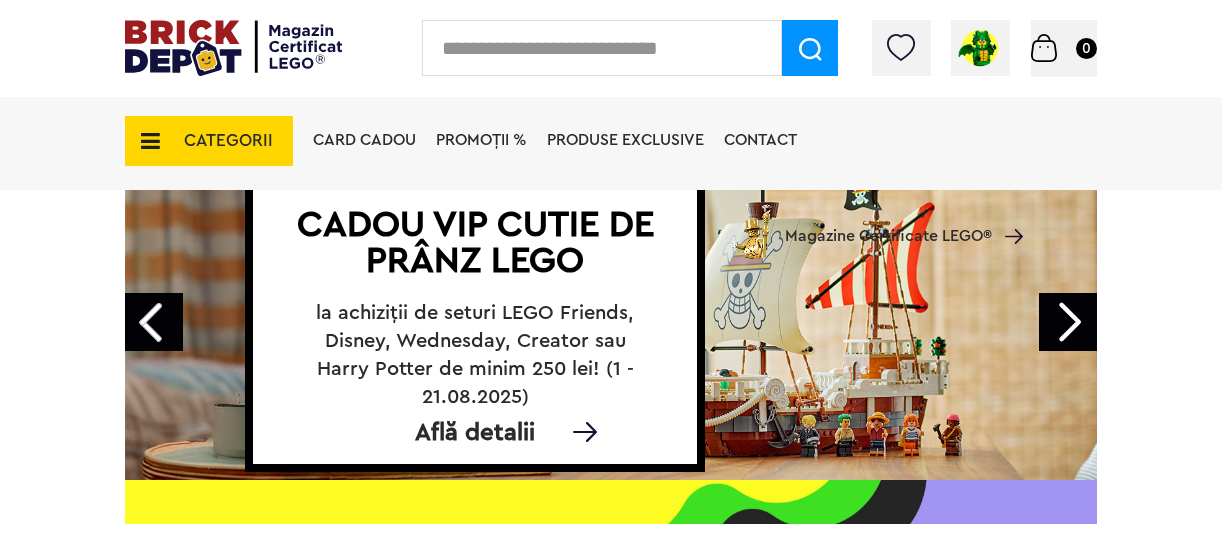 click on "Next" at bounding box center (1068, 322) 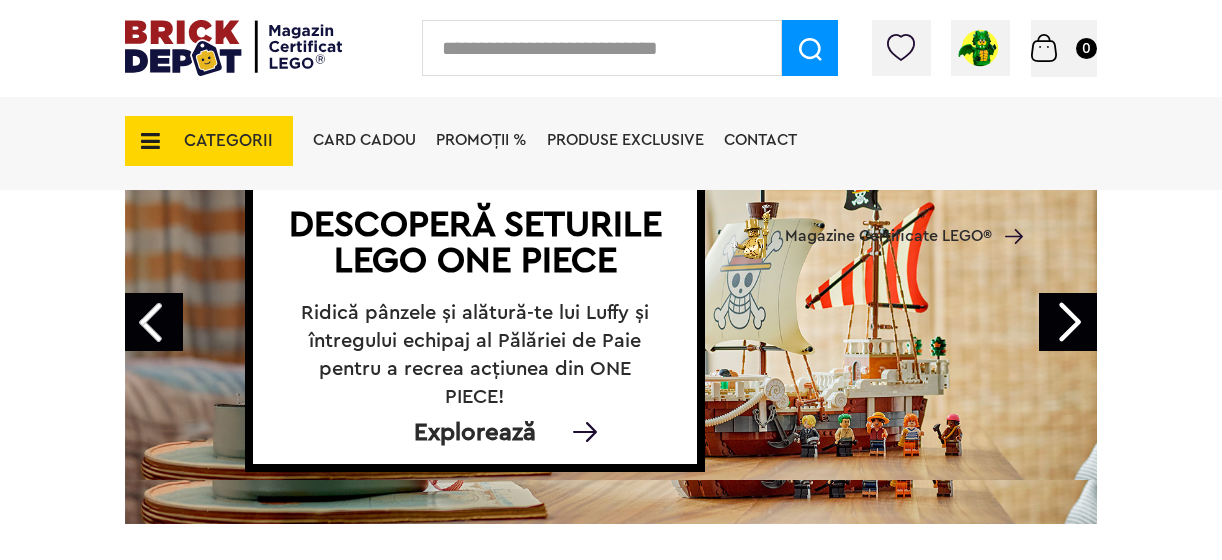 click on "Next" at bounding box center (1068, 322) 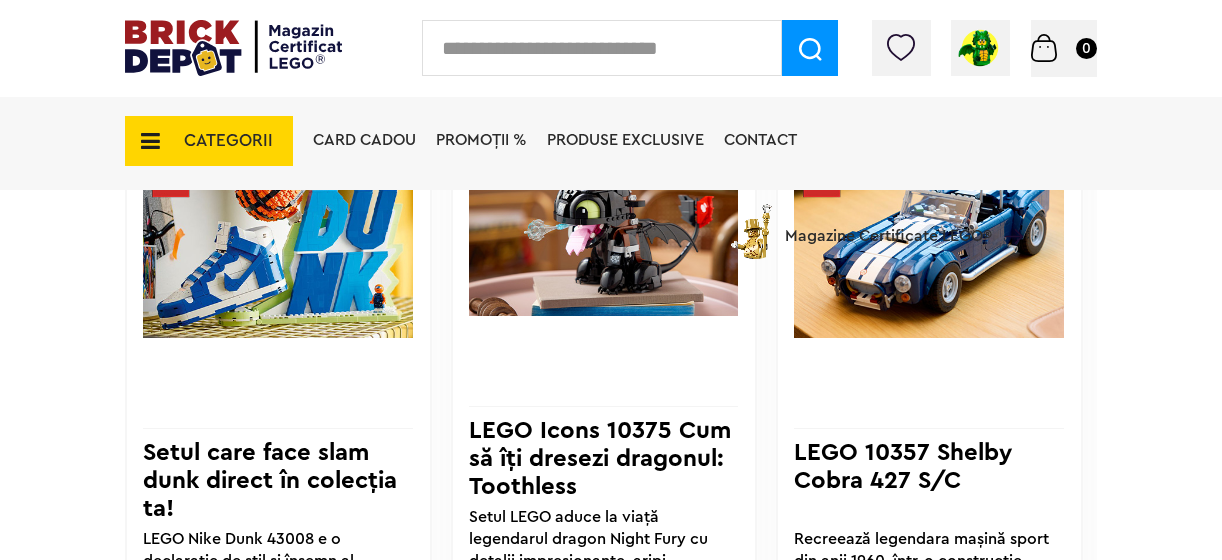 scroll, scrollTop: 1400, scrollLeft: 0, axis: vertical 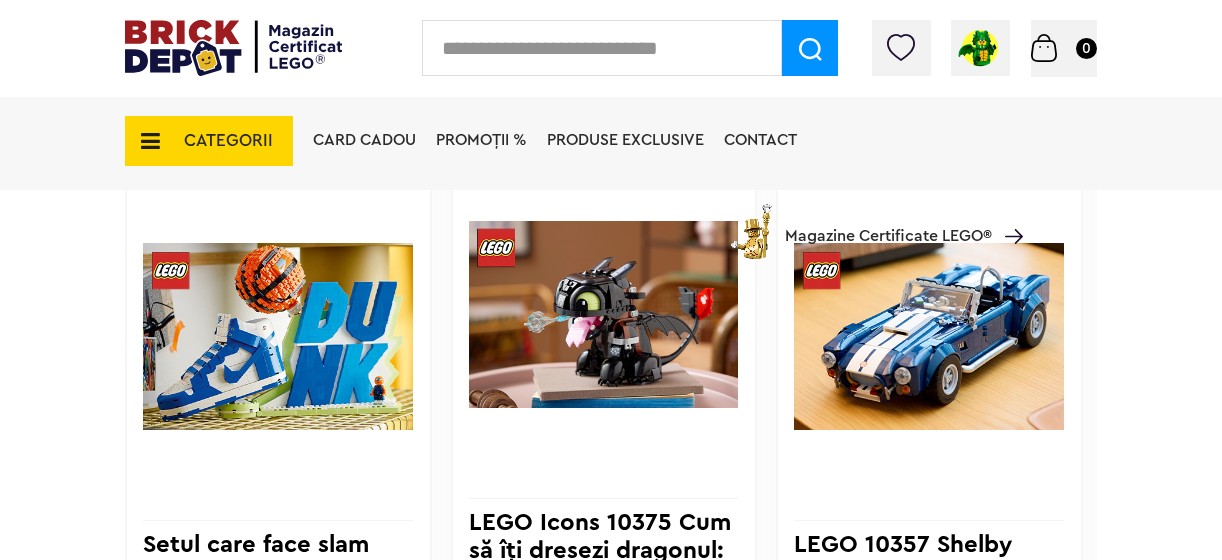 click at bounding box center (604, 314) 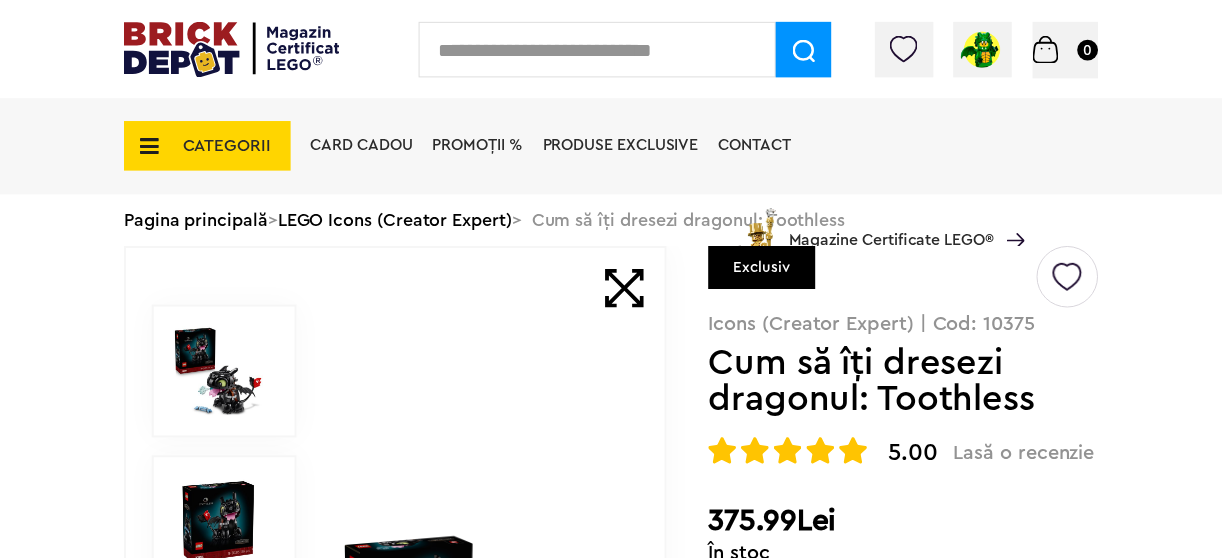 scroll, scrollTop: 0, scrollLeft: 0, axis: both 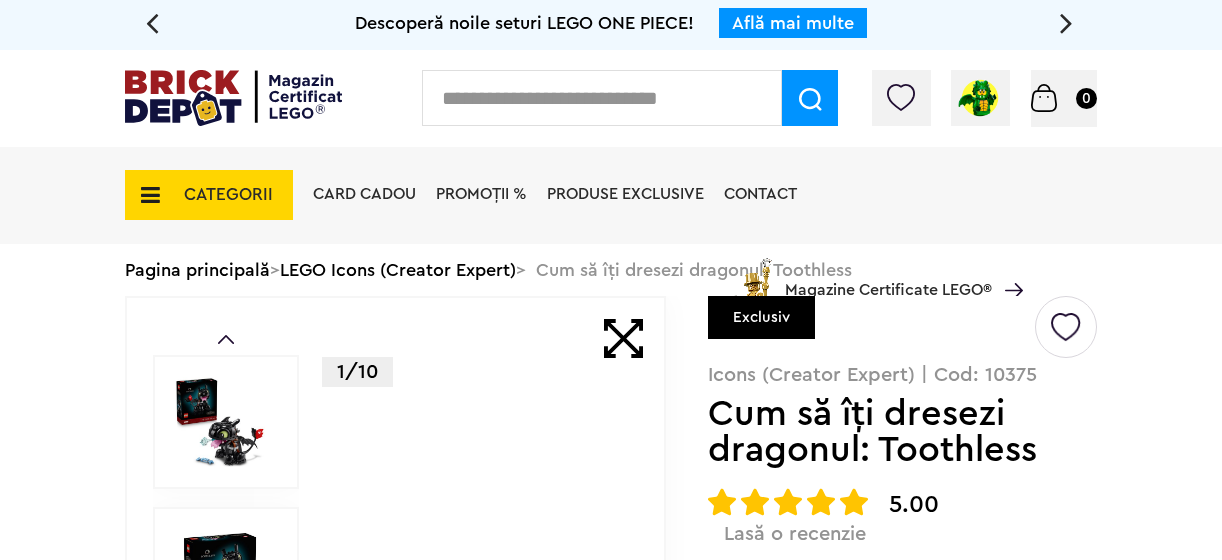 click at bounding box center (602, 98) 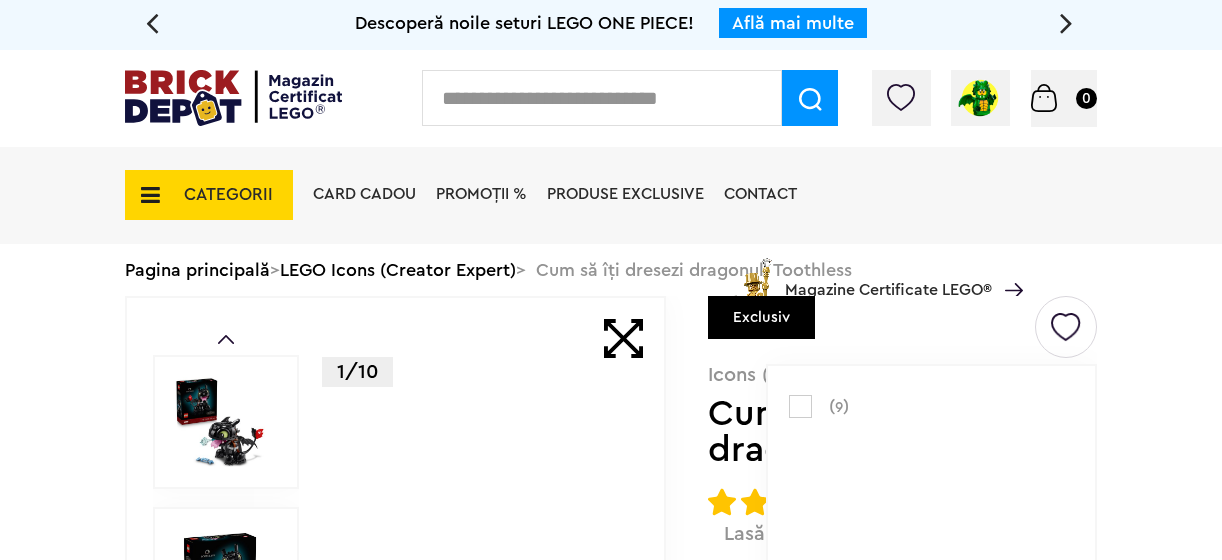 click at bounding box center (901, 98) 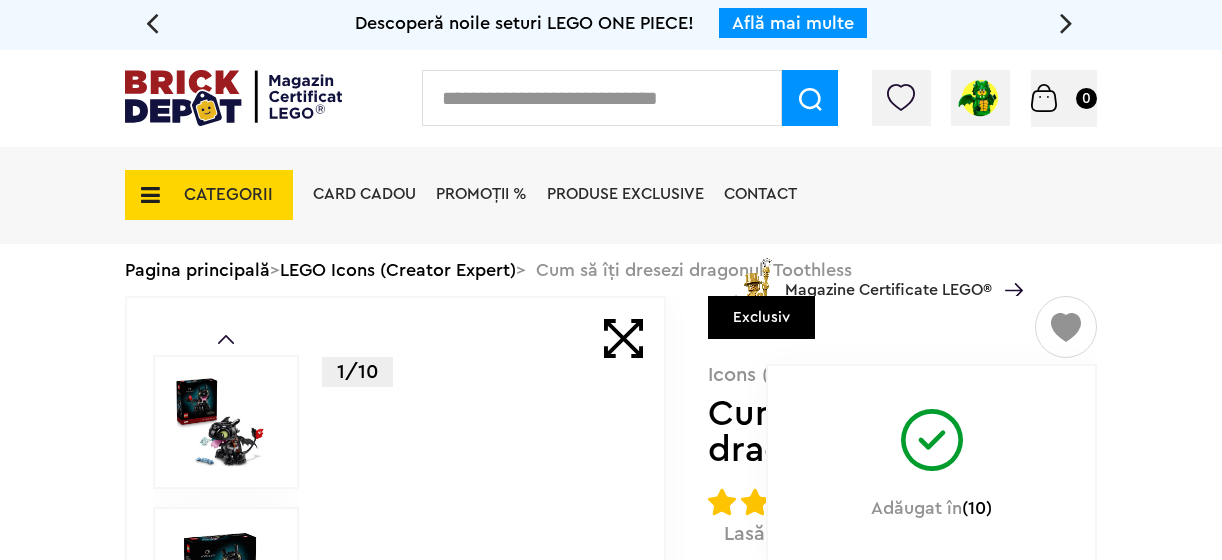 click on "( 10 ) Creează o listă nouă Adăugat în   (10)" at bounding box center (931, 464) 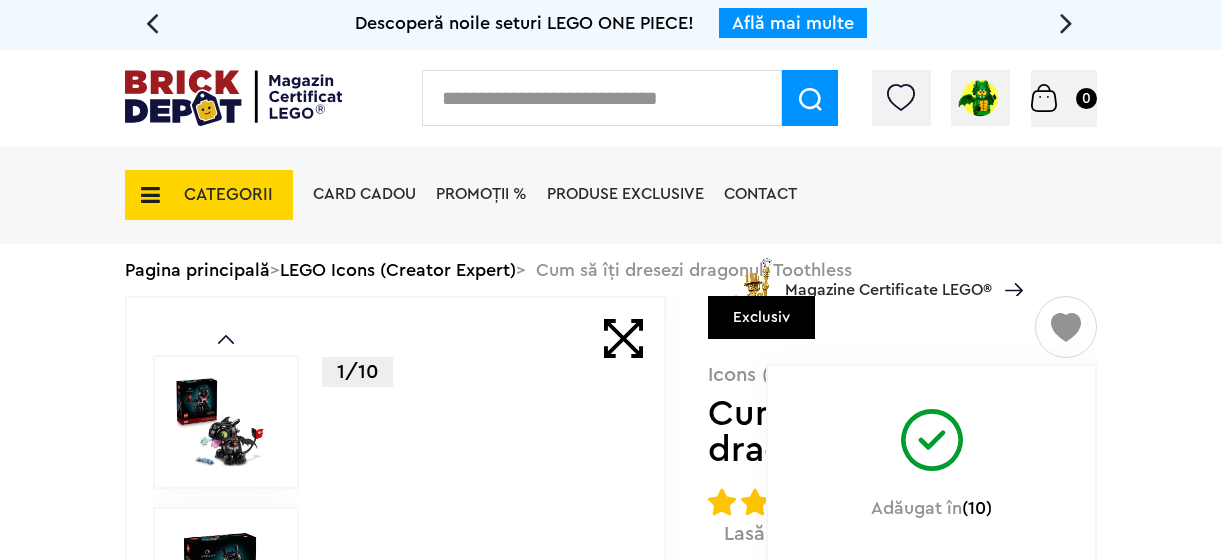 click at bounding box center [901, 98] 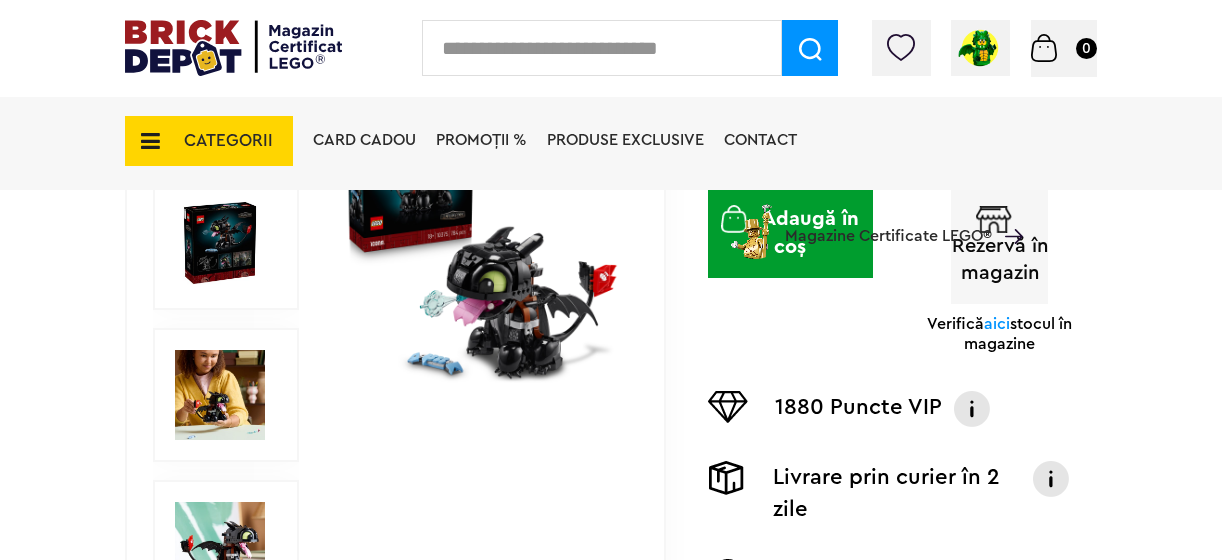 scroll, scrollTop: 0, scrollLeft: 0, axis: both 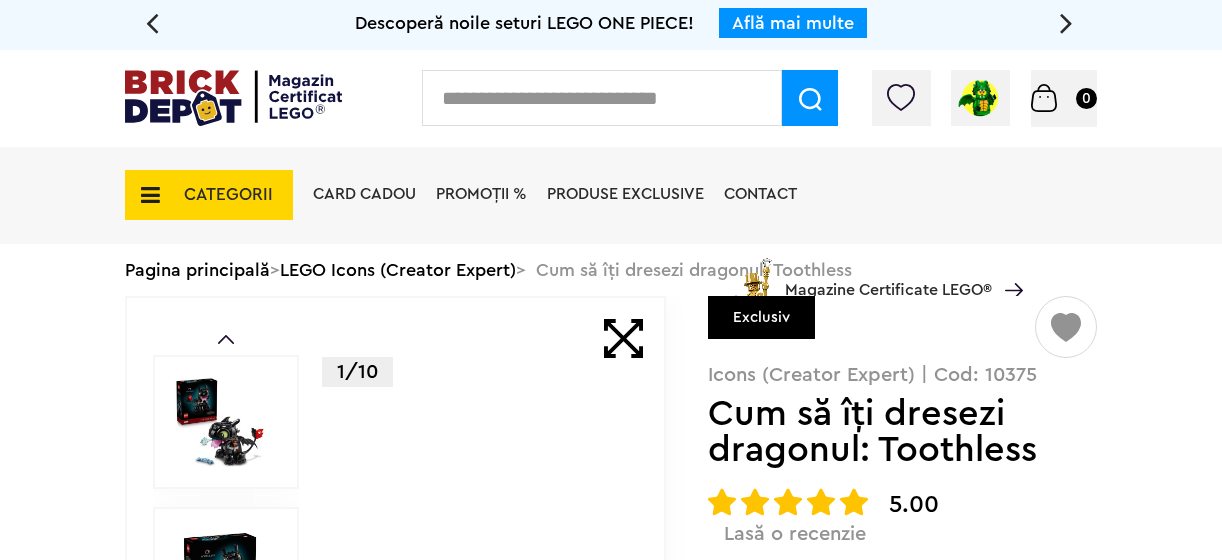 click at bounding box center (901, 97) 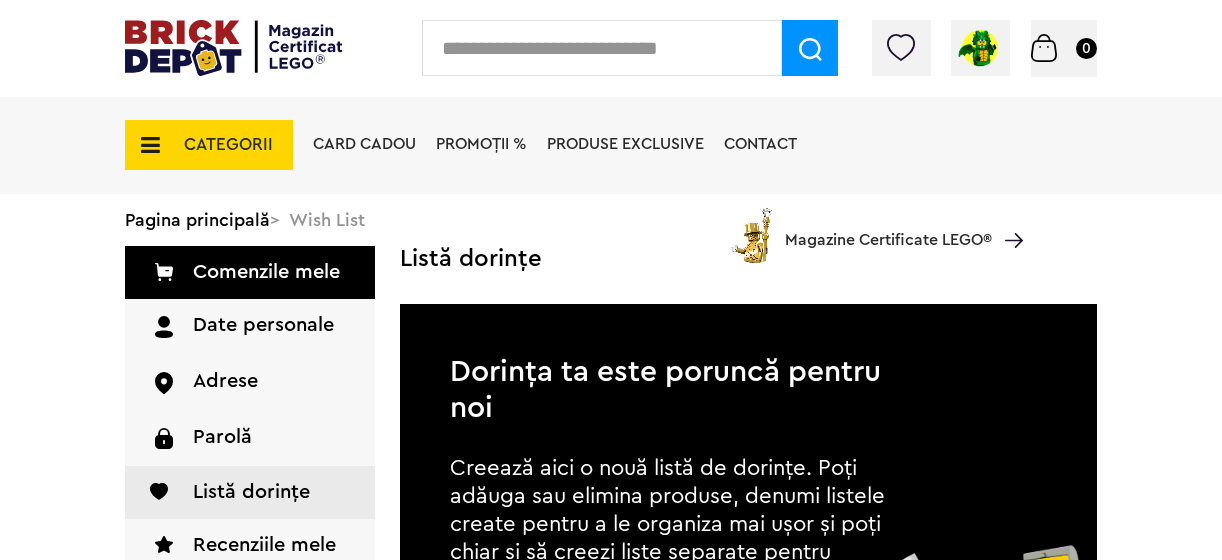 scroll, scrollTop: 0, scrollLeft: 0, axis: both 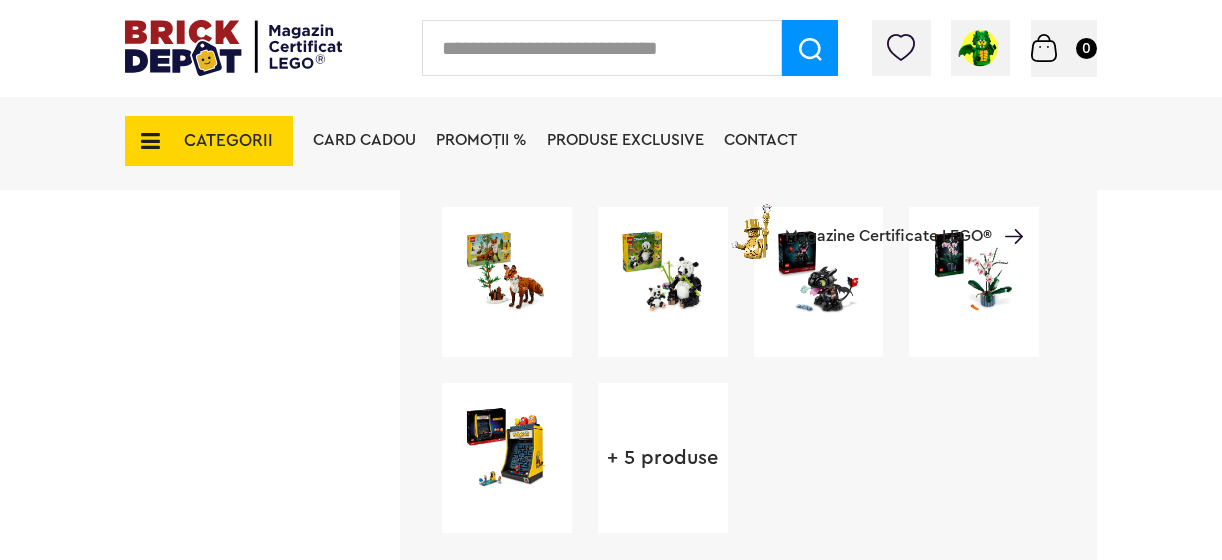 click on "+ 5 produse" at bounding box center (663, 458) 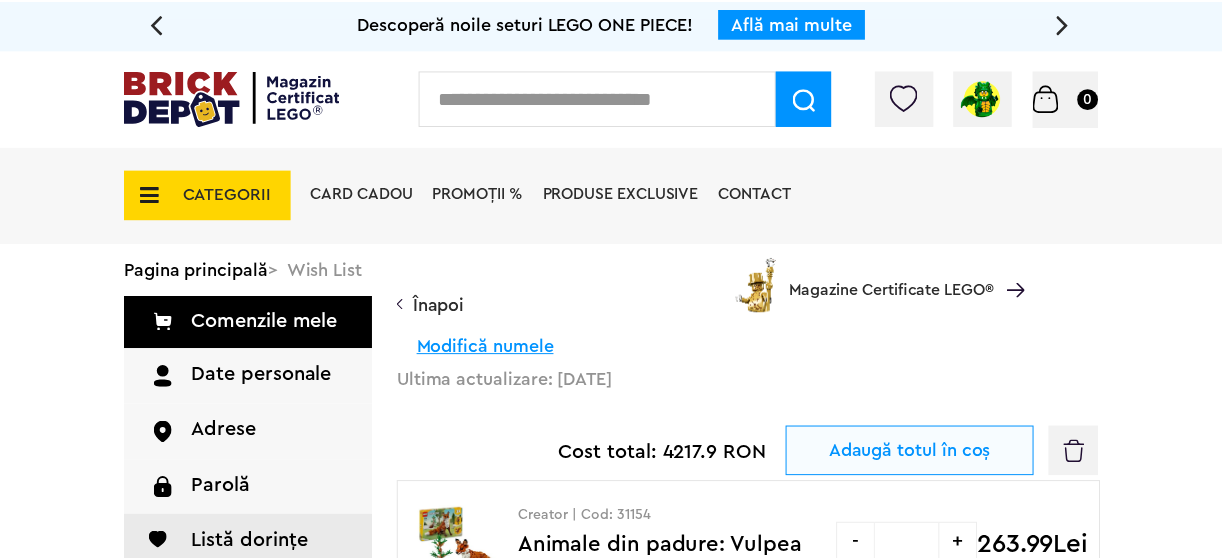 scroll, scrollTop: 0, scrollLeft: 0, axis: both 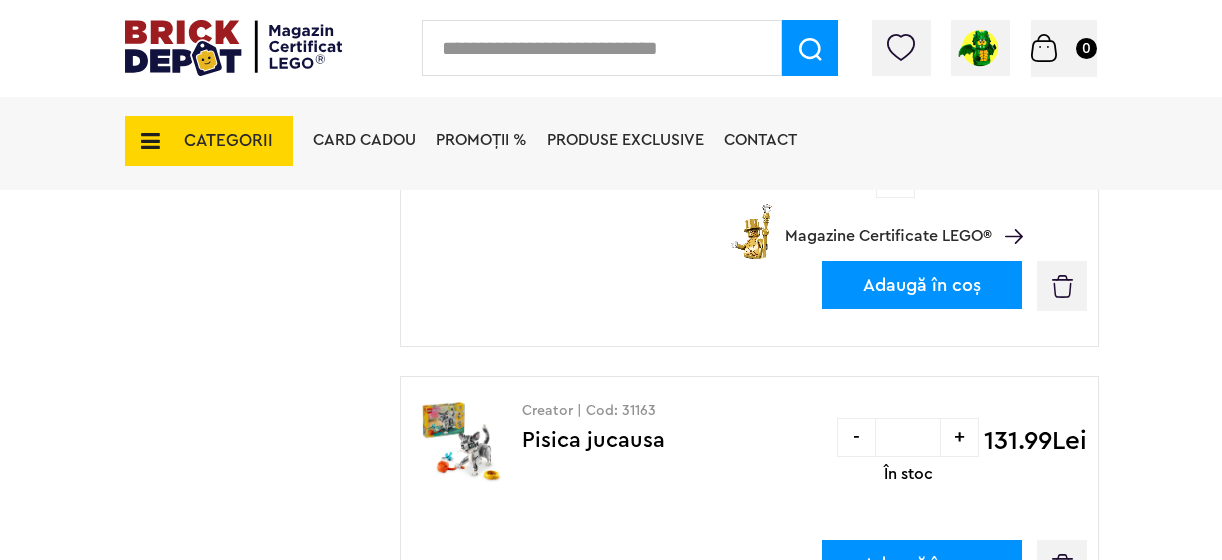 click on "Pisica jucausa" at bounding box center (593, 440) 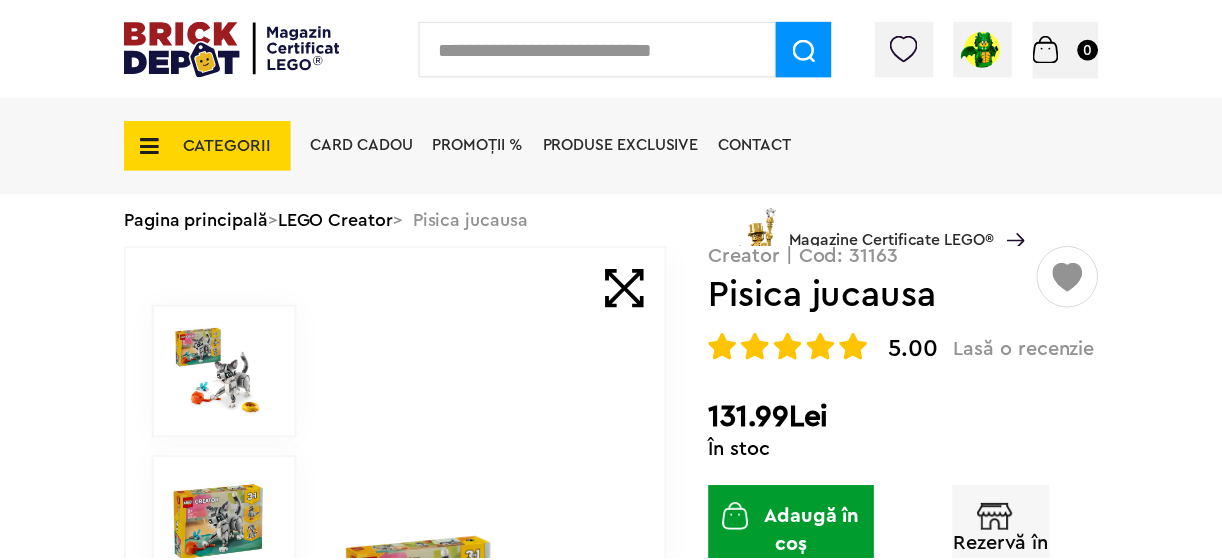 scroll, scrollTop: 0, scrollLeft: 0, axis: both 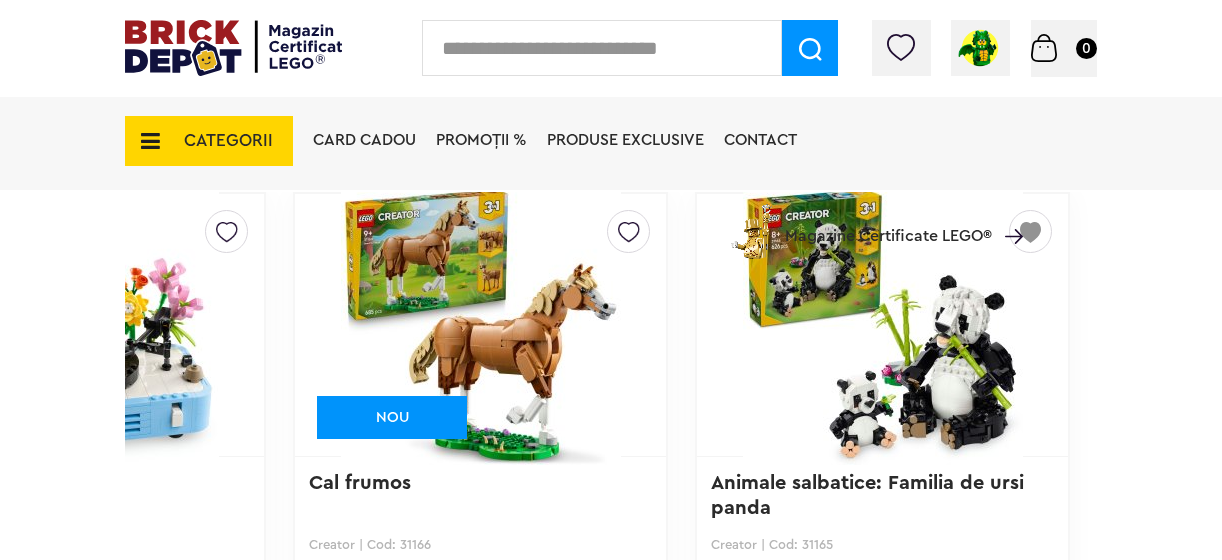 click on "Animale salbatice: Familia de ursi panda" at bounding box center (870, 495) 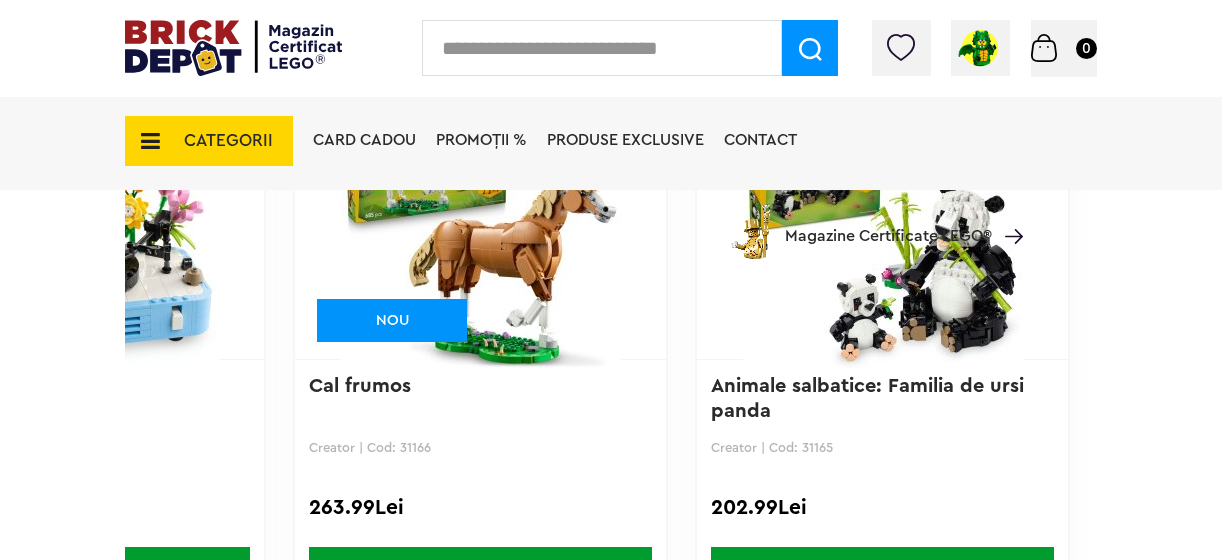 scroll, scrollTop: 4864, scrollLeft: 0, axis: vertical 